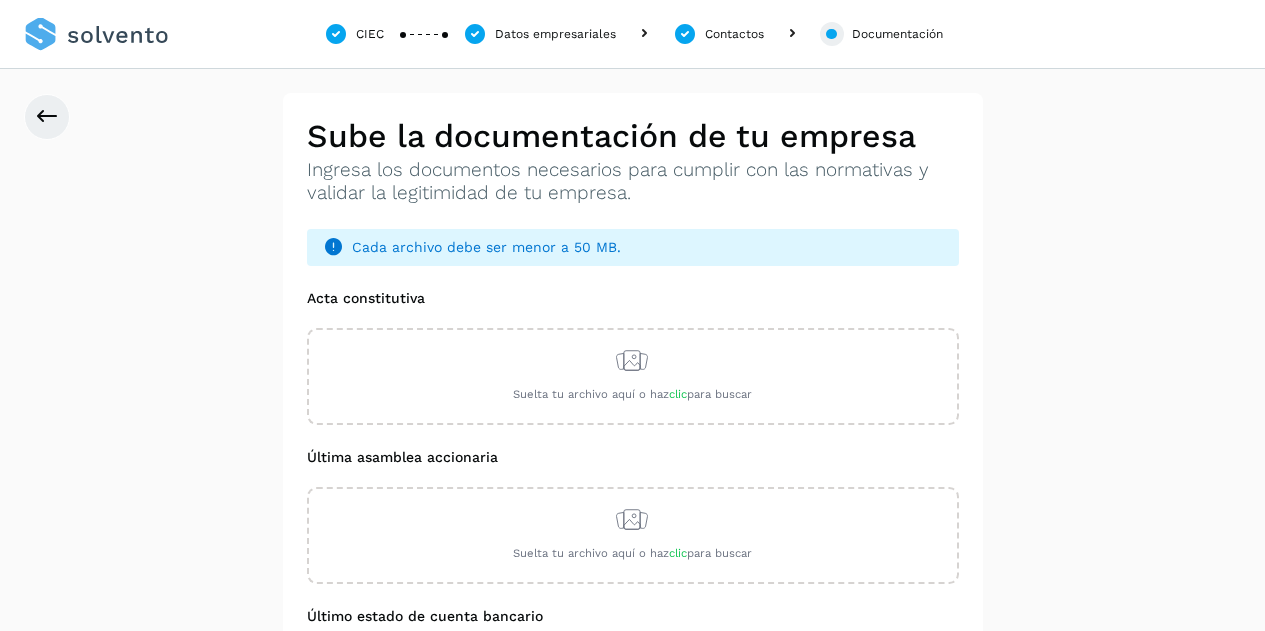 scroll, scrollTop: 228, scrollLeft: 0, axis: vertical 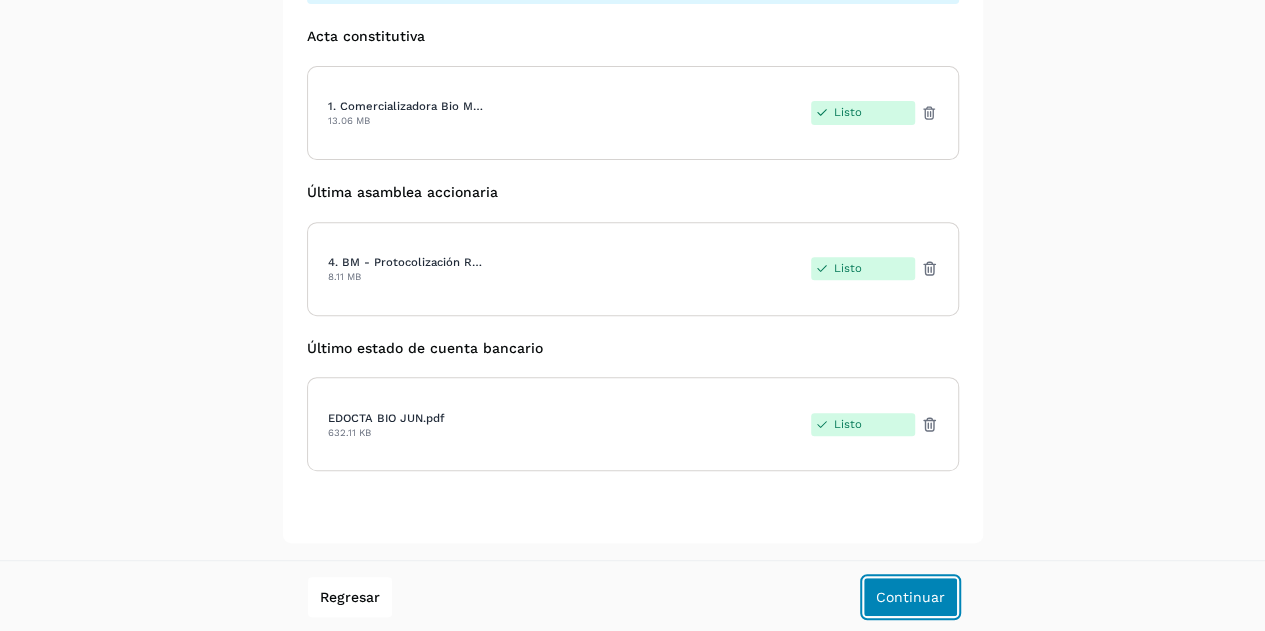 click on "Continuar" 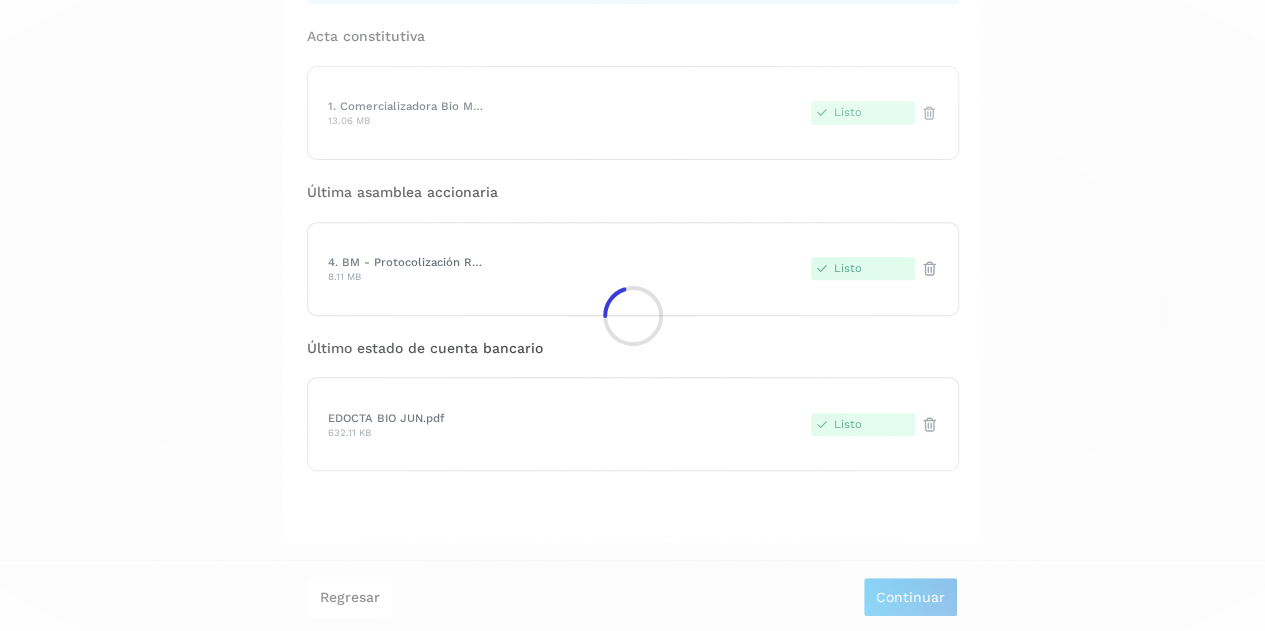 scroll, scrollTop: 0, scrollLeft: 0, axis: both 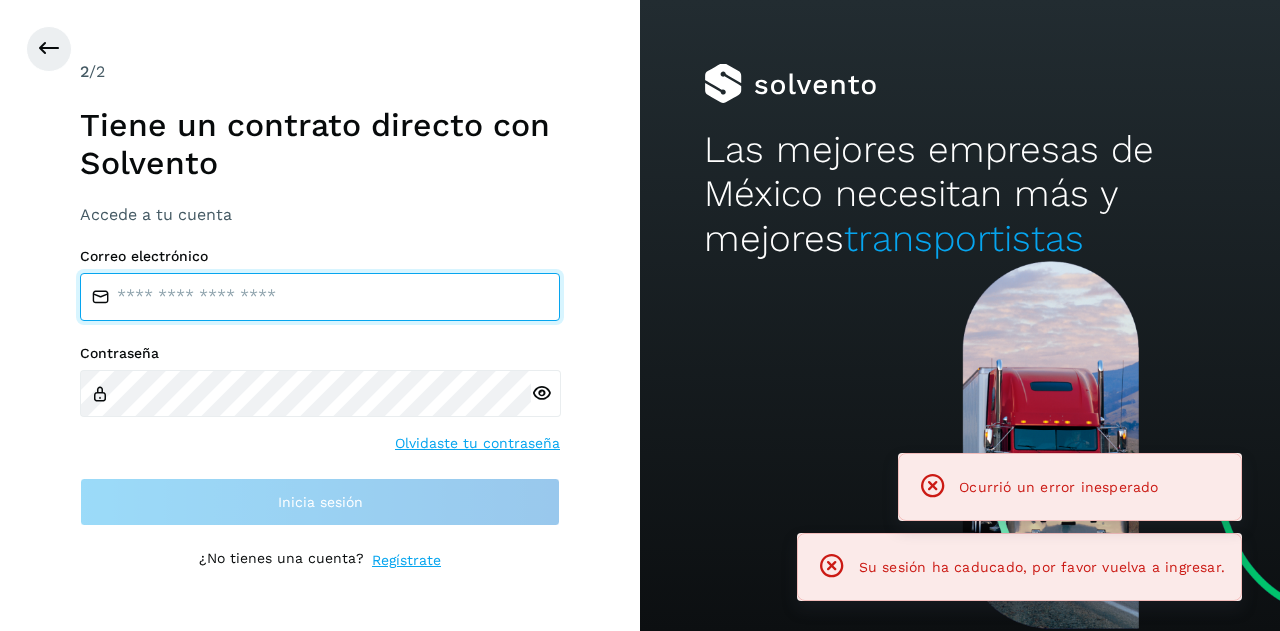 click at bounding box center (320, 297) 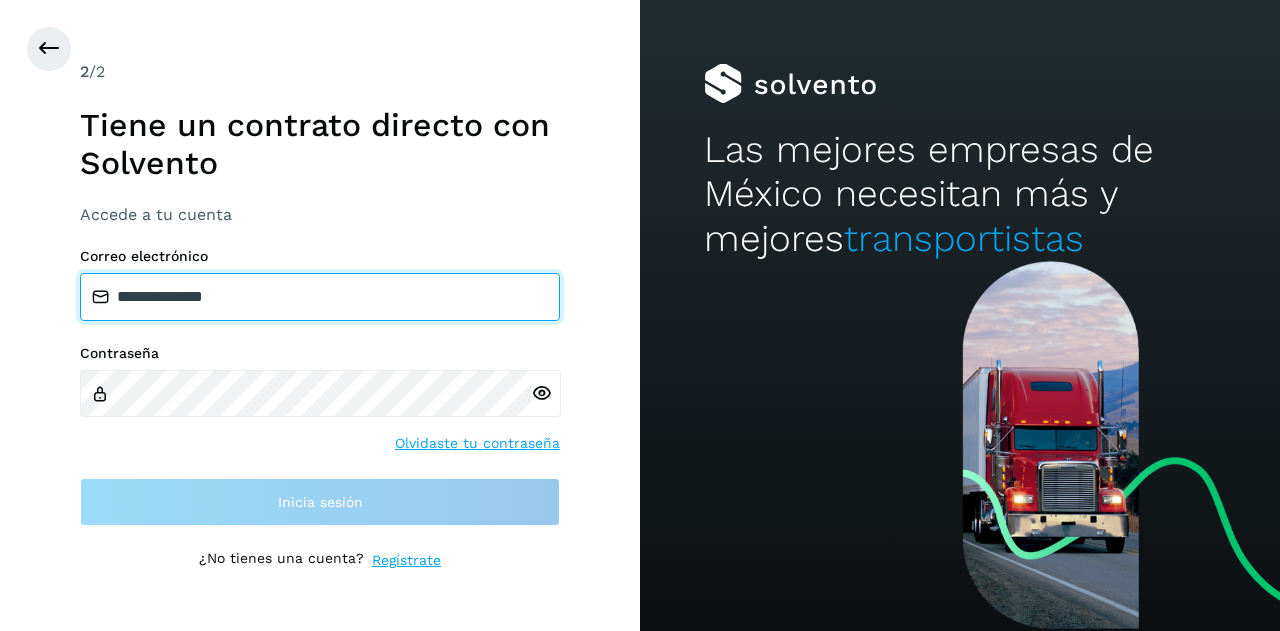 type on "**********" 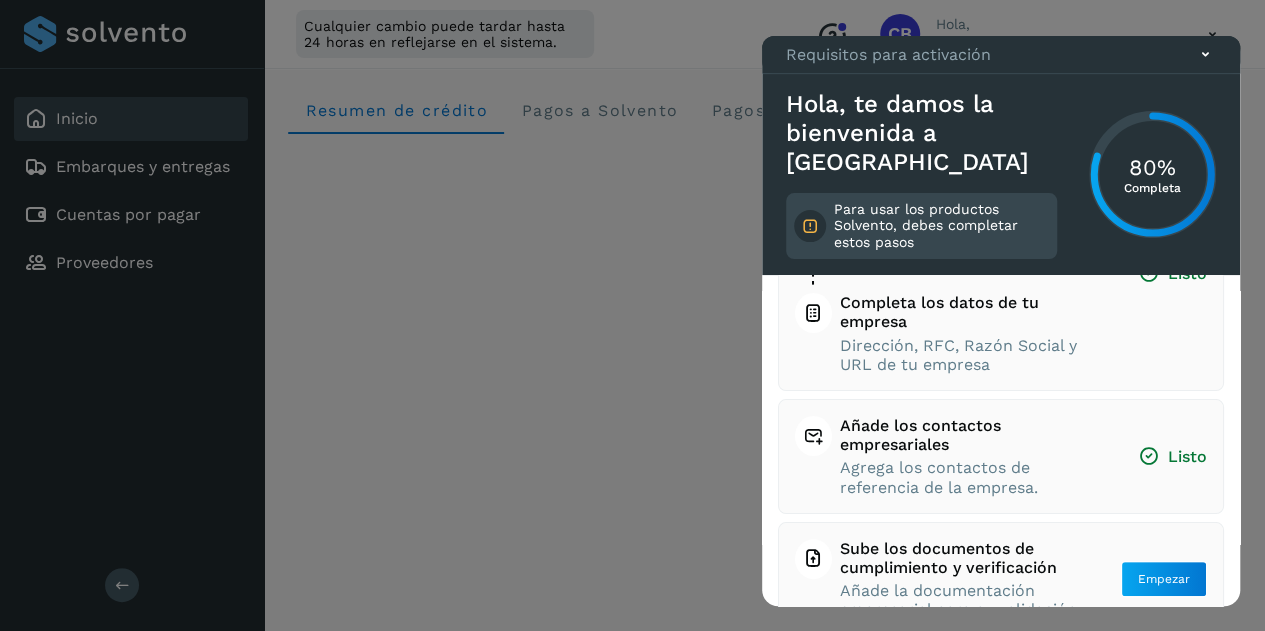 scroll, scrollTop: 282, scrollLeft: 0, axis: vertical 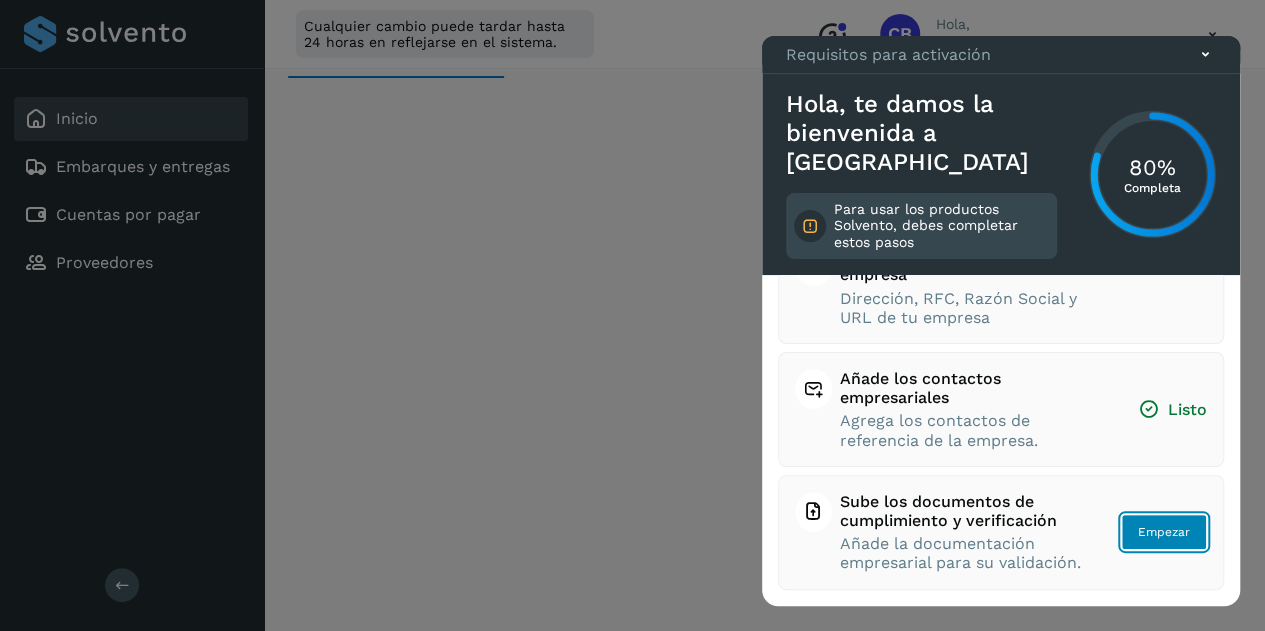 click on "Empezar" 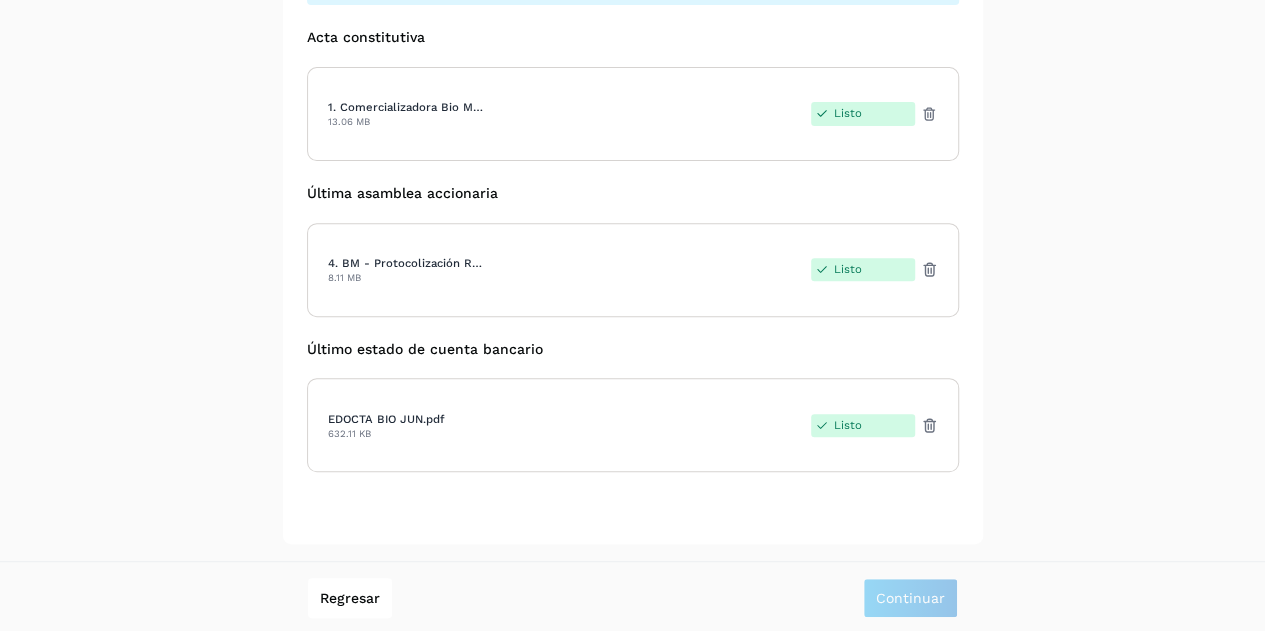 scroll, scrollTop: 262, scrollLeft: 0, axis: vertical 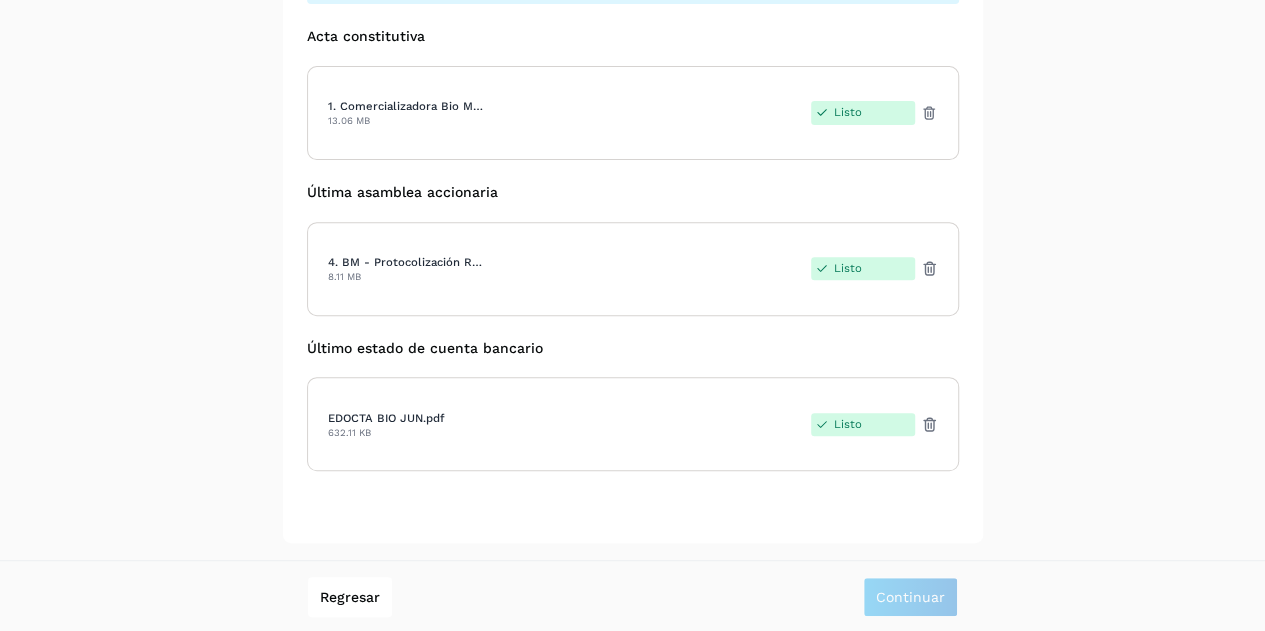 click on "Sube la documentación de tu empresa Ingresa los documentos necesarios para cumplir con las normativas y validar la legitimidad de tu empresa. Cada archivo debe ser menor a 50 MB. Acta constitutiva  Última asamblea accionaria  Último estado de cuenta bancario" 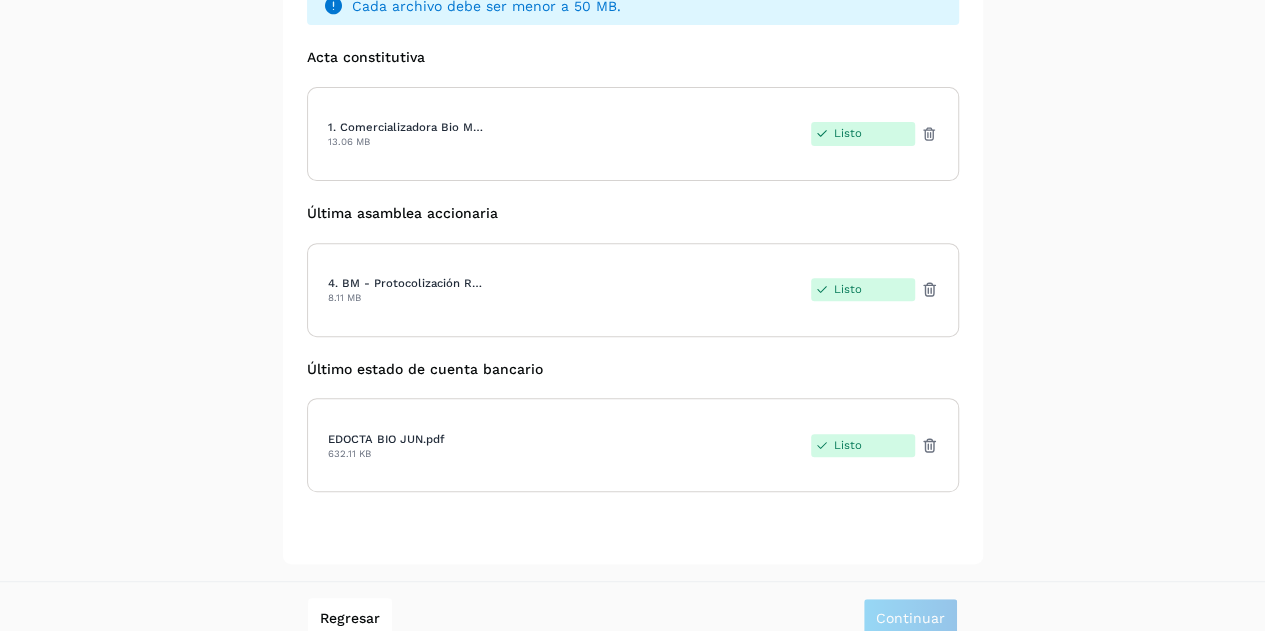 scroll, scrollTop: 262, scrollLeft: 0, axis: vertical 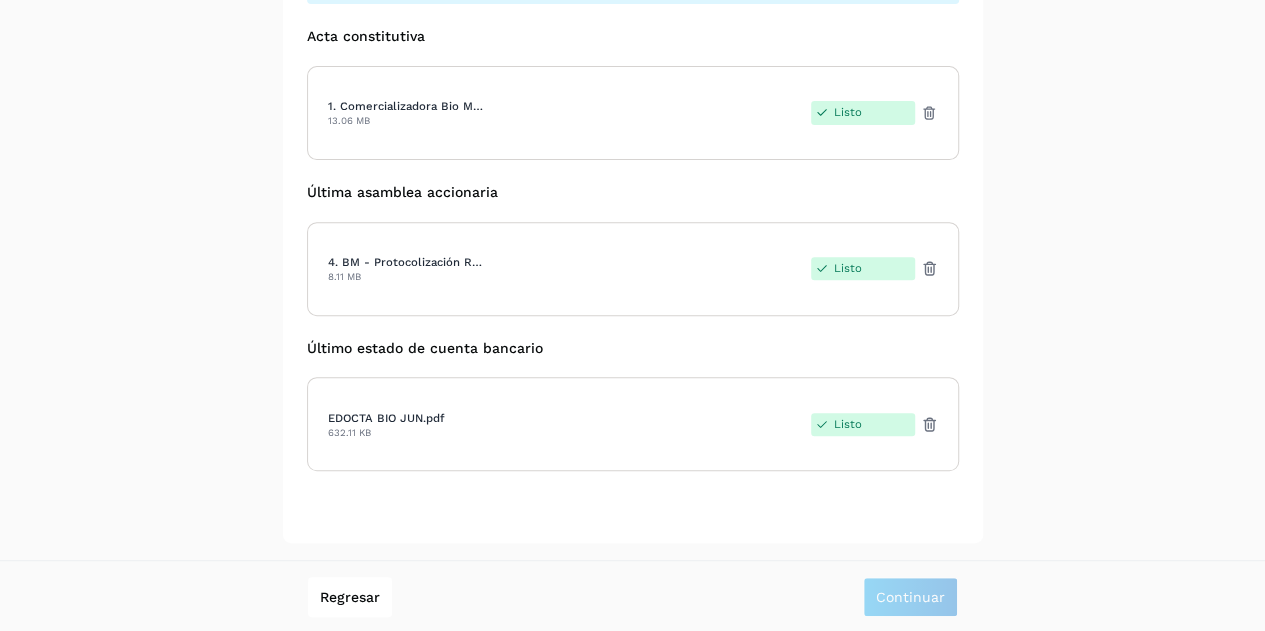click on "**********" at bounding box center [632, 187] 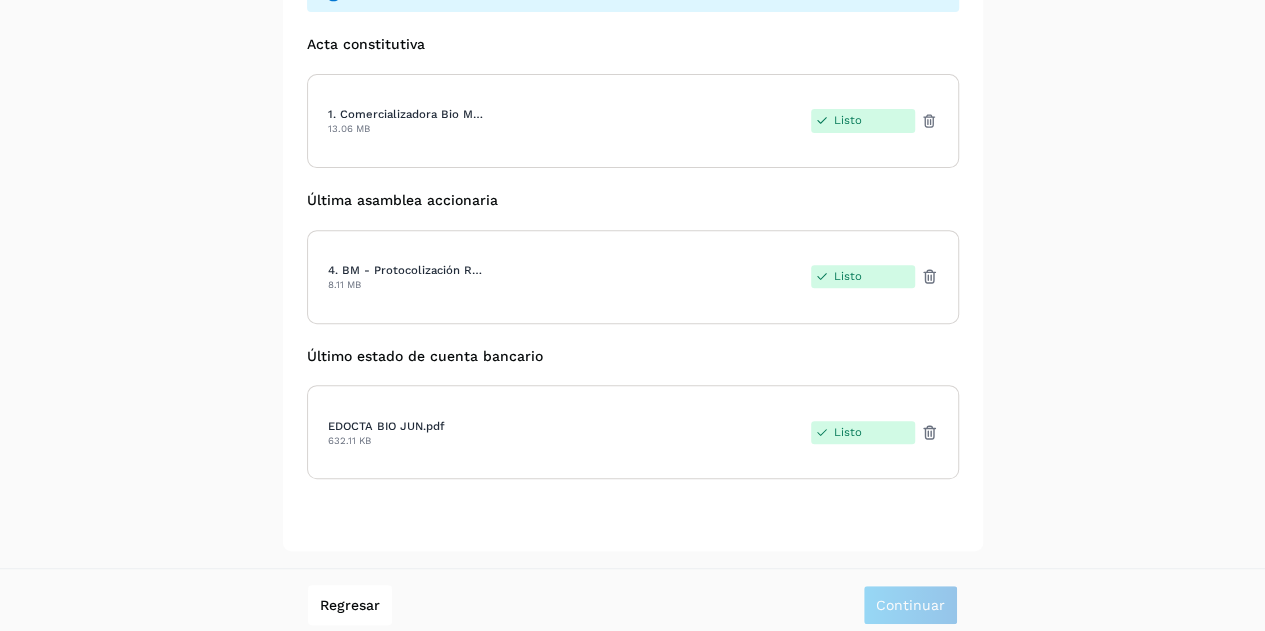 scroll, scrollTop: 262, scrollLeft: 0, axis: vertical 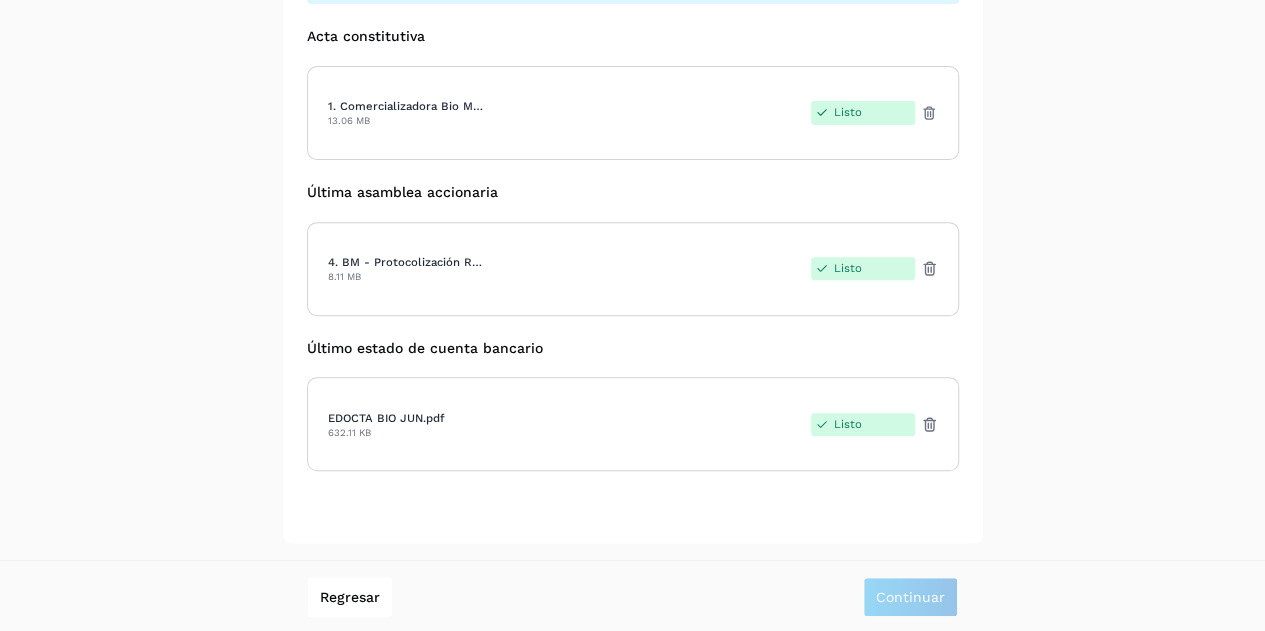 click on "**********" at bounding box center (632, 187) 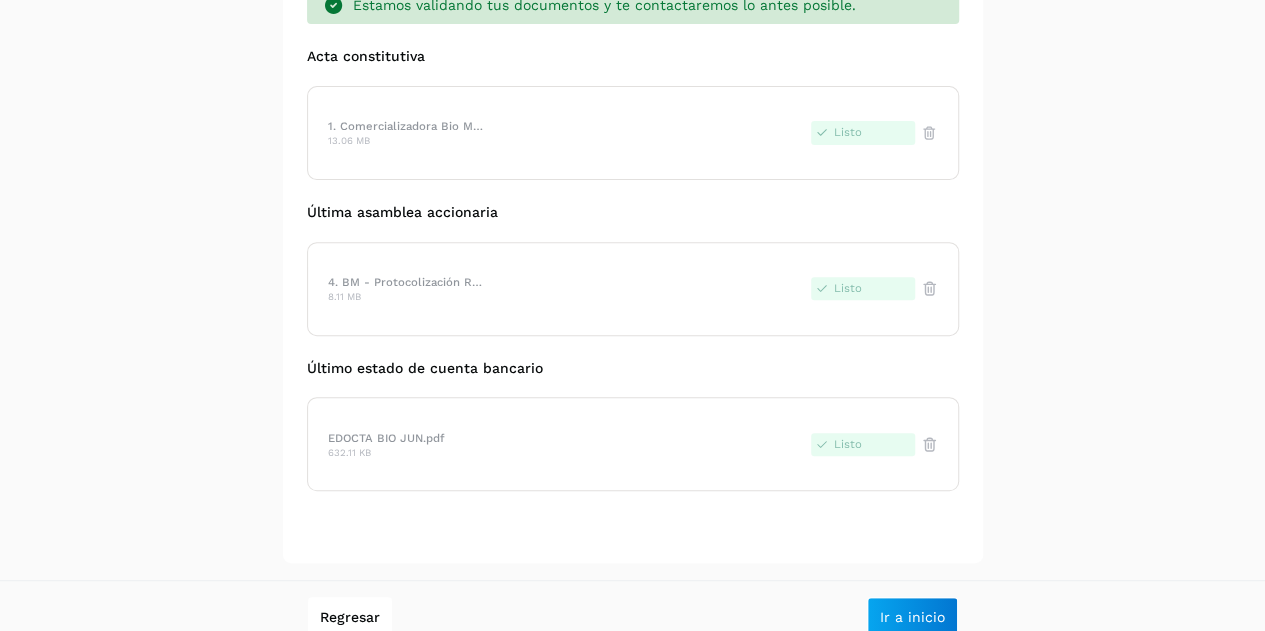 scroll, scrollTop: 262, scrollLeft: 0, axis: vertical 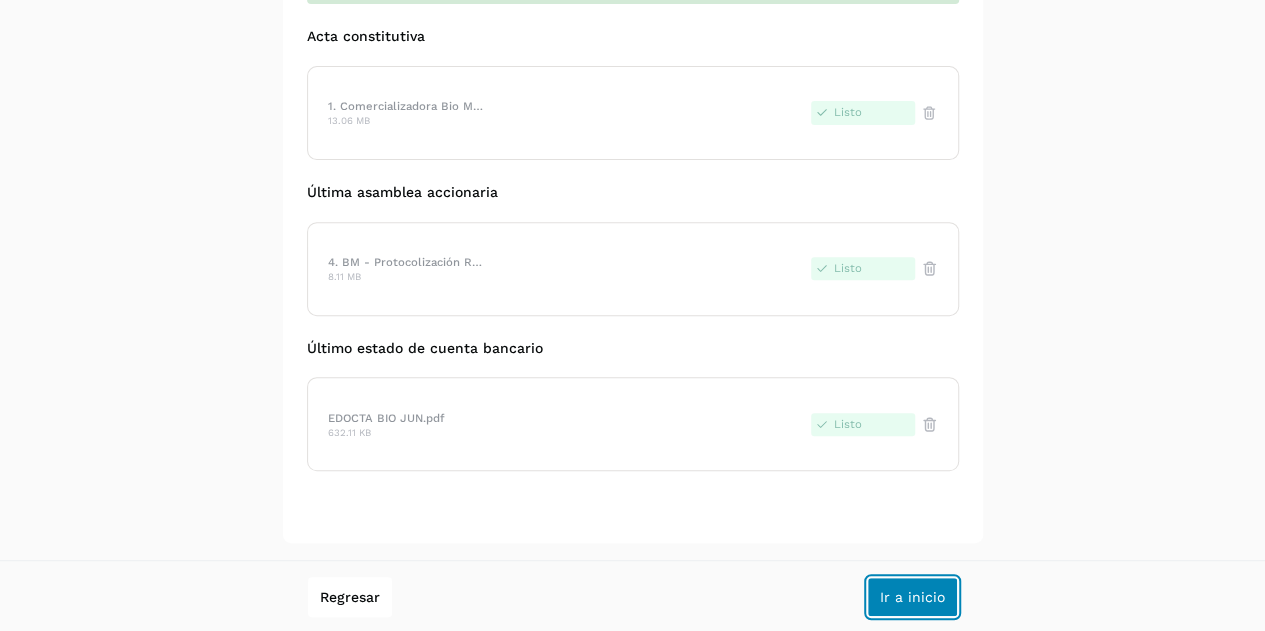 click on "Ir a inicio" 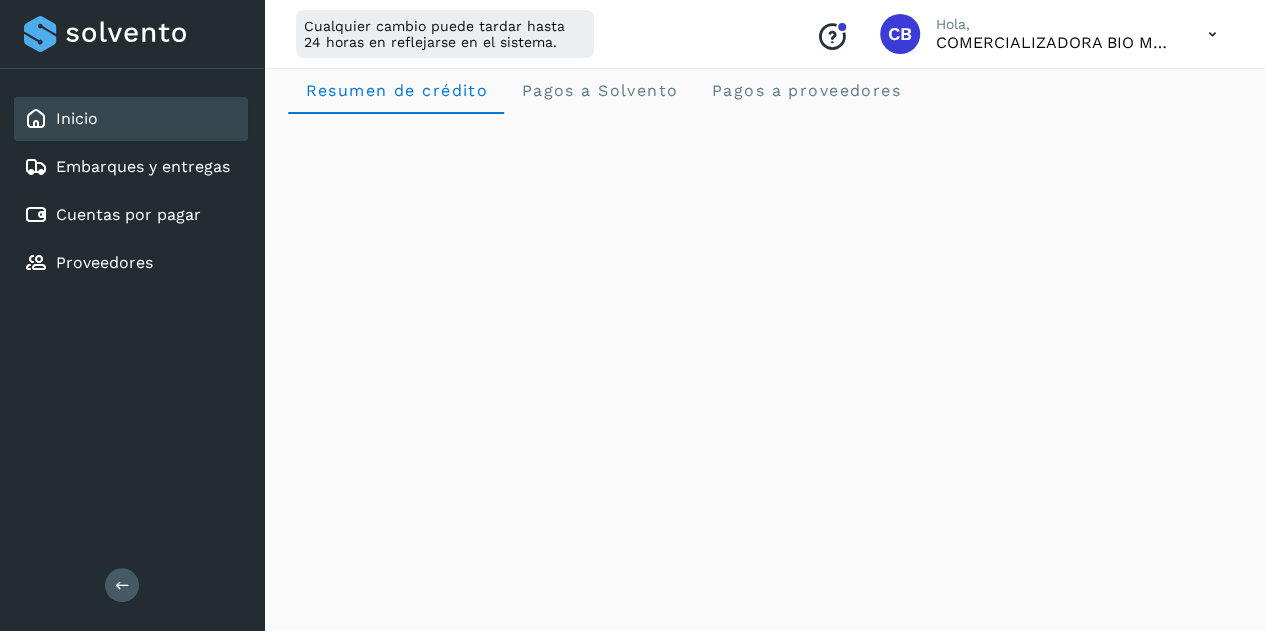 scroll, scrollTop: 0, scrollLeft: 0, axis: both 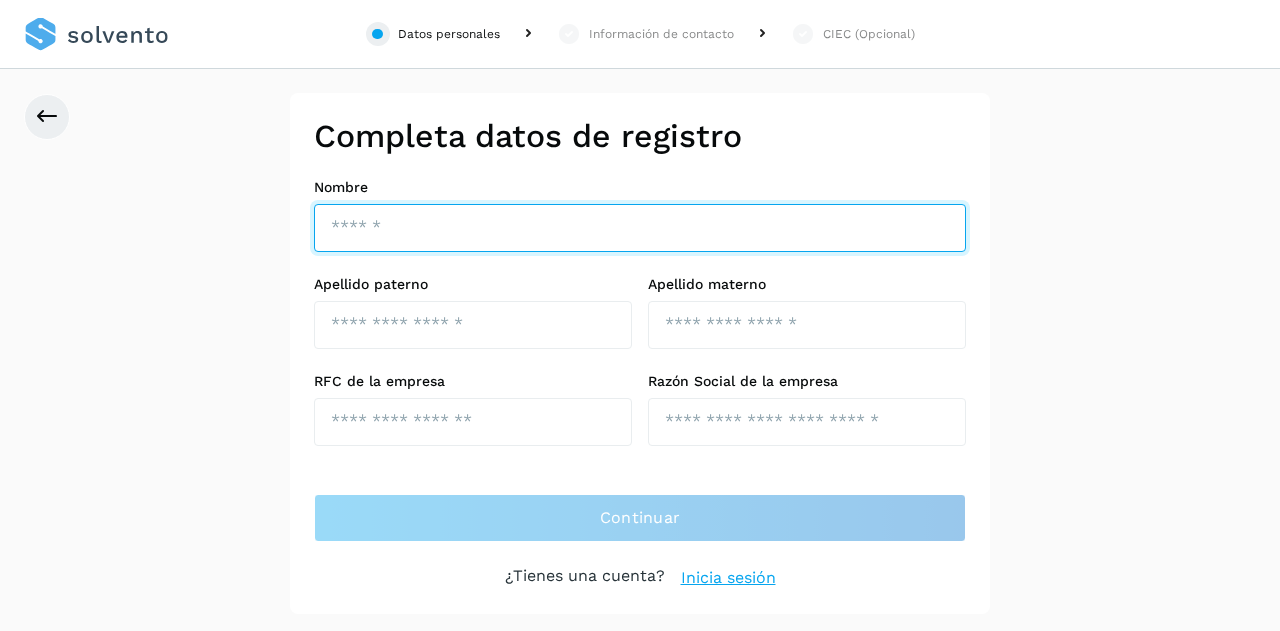 click at bounding box center [640, 228] 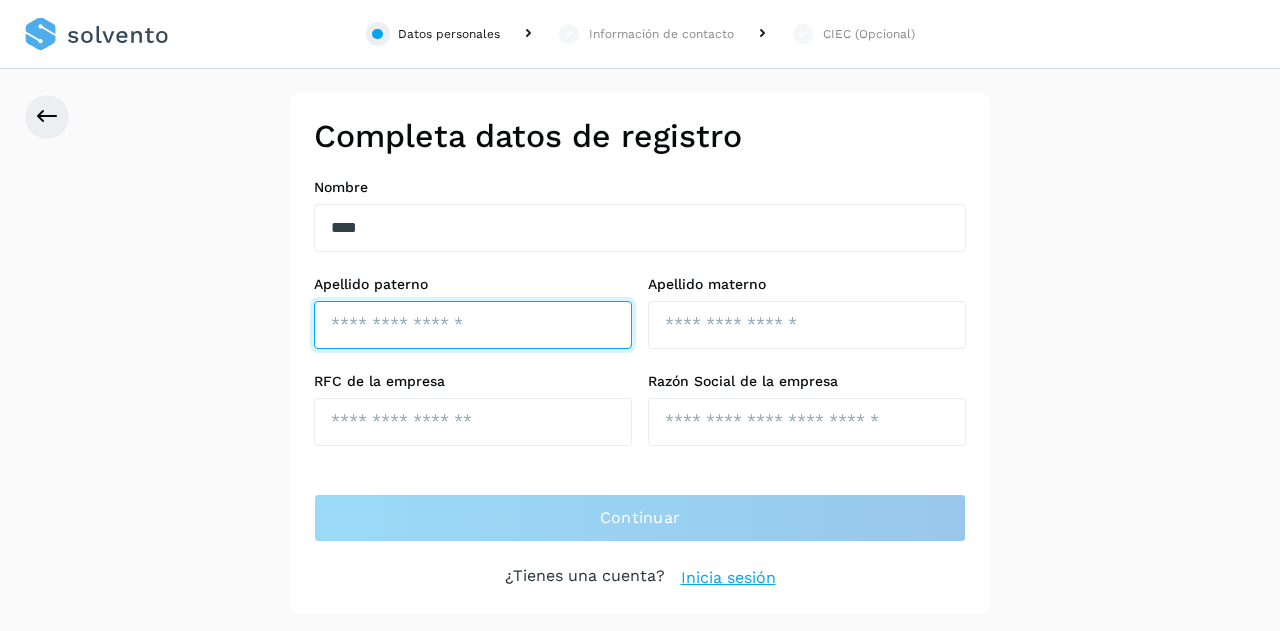click at bounding box center [473, 325] 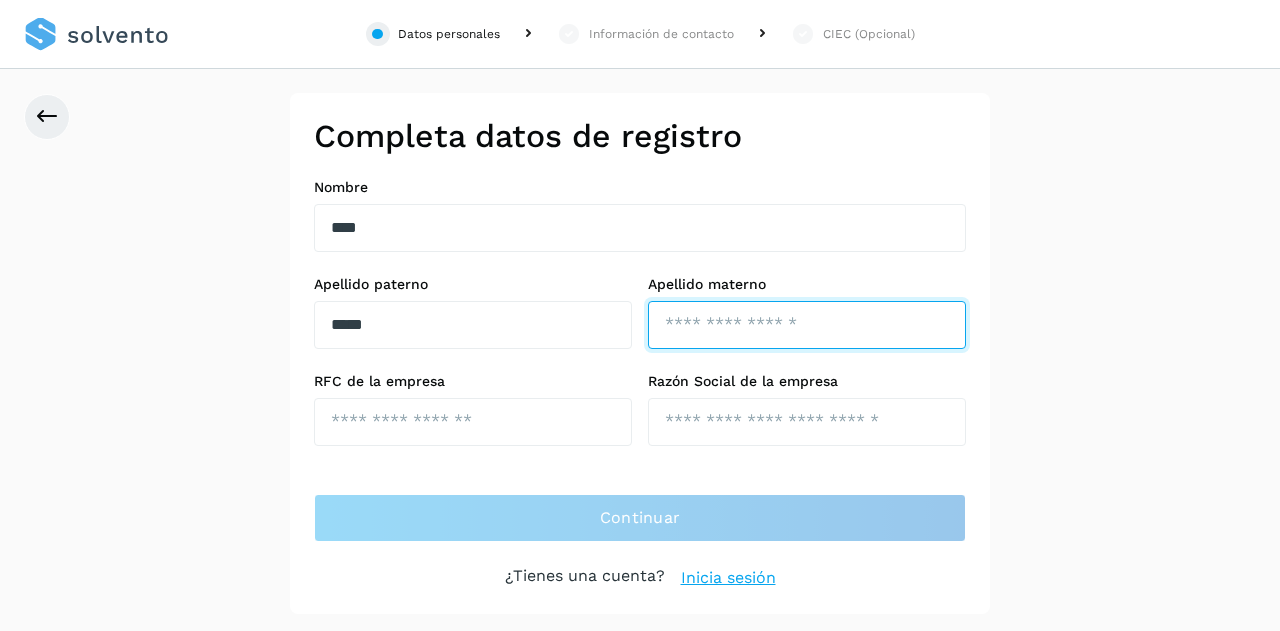 click at bounding box center (807, 325) 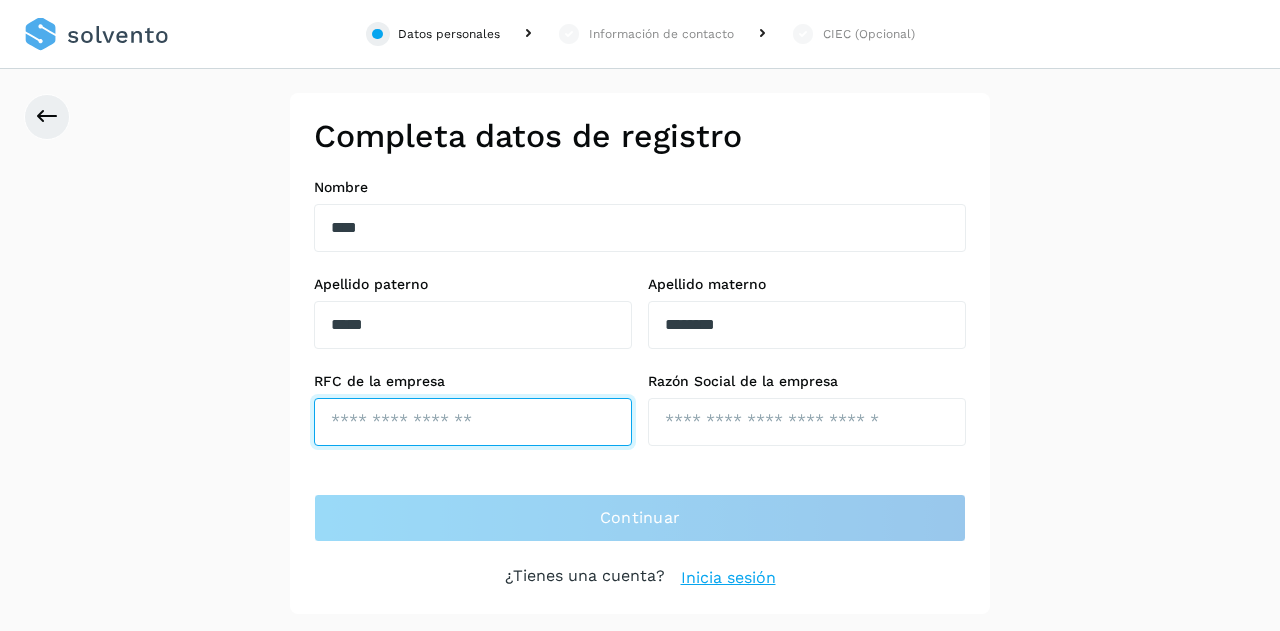 click at bounding box center (473, 422) 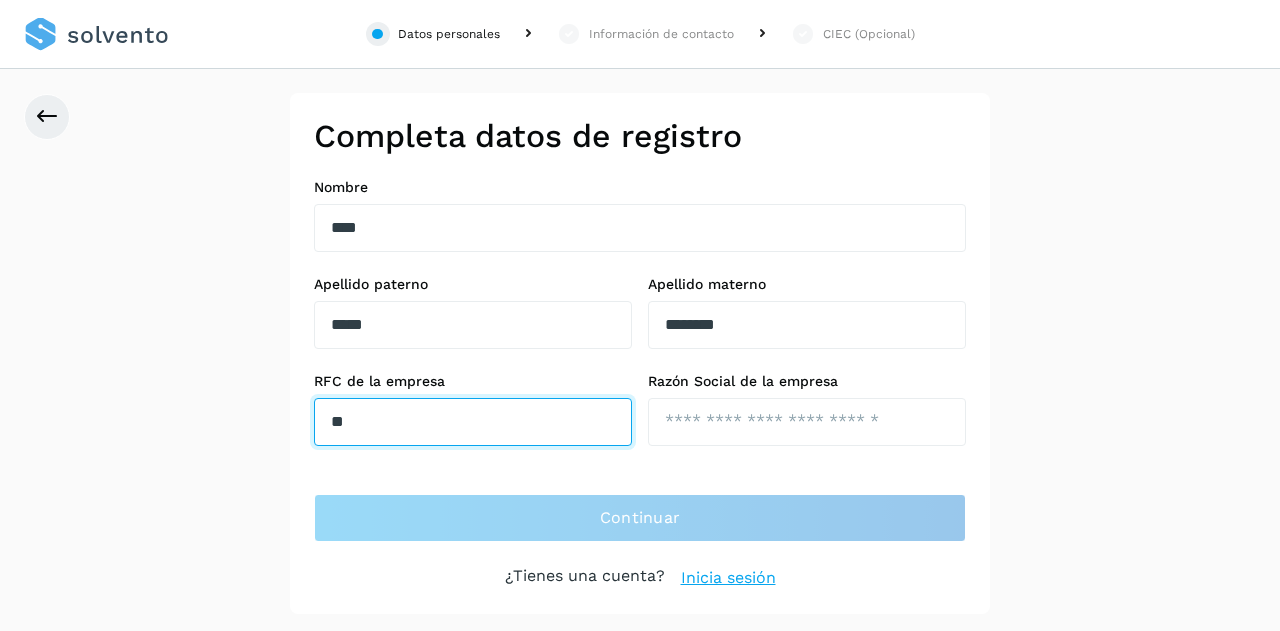type on "*" 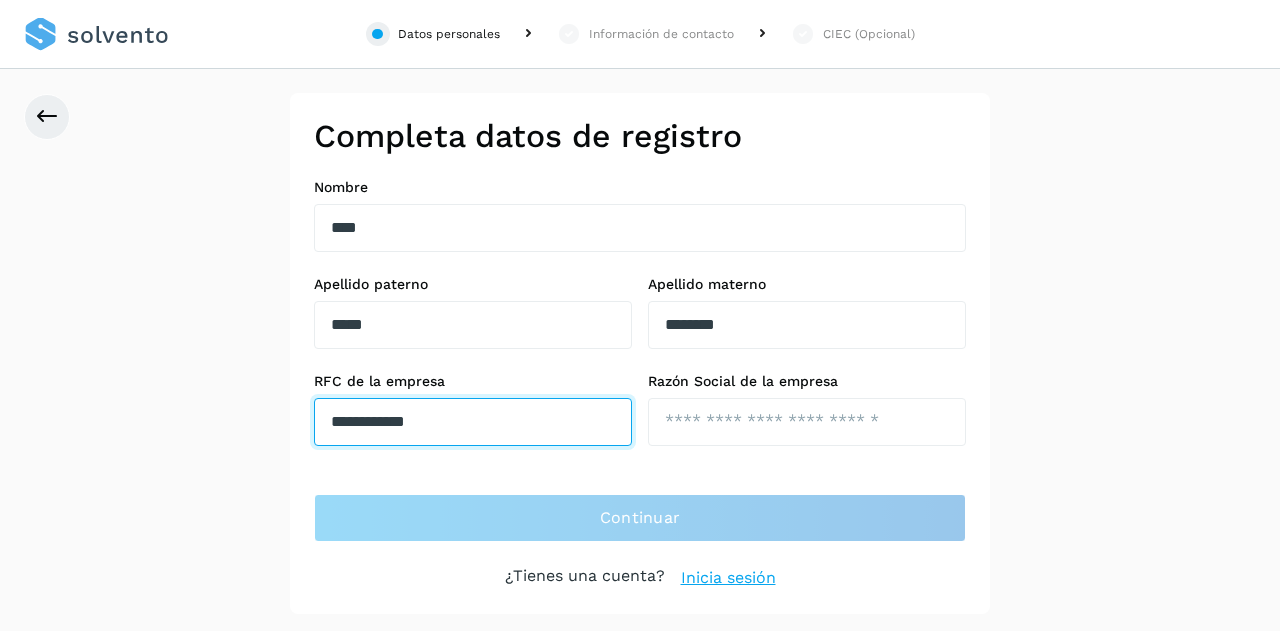 type on "**********" 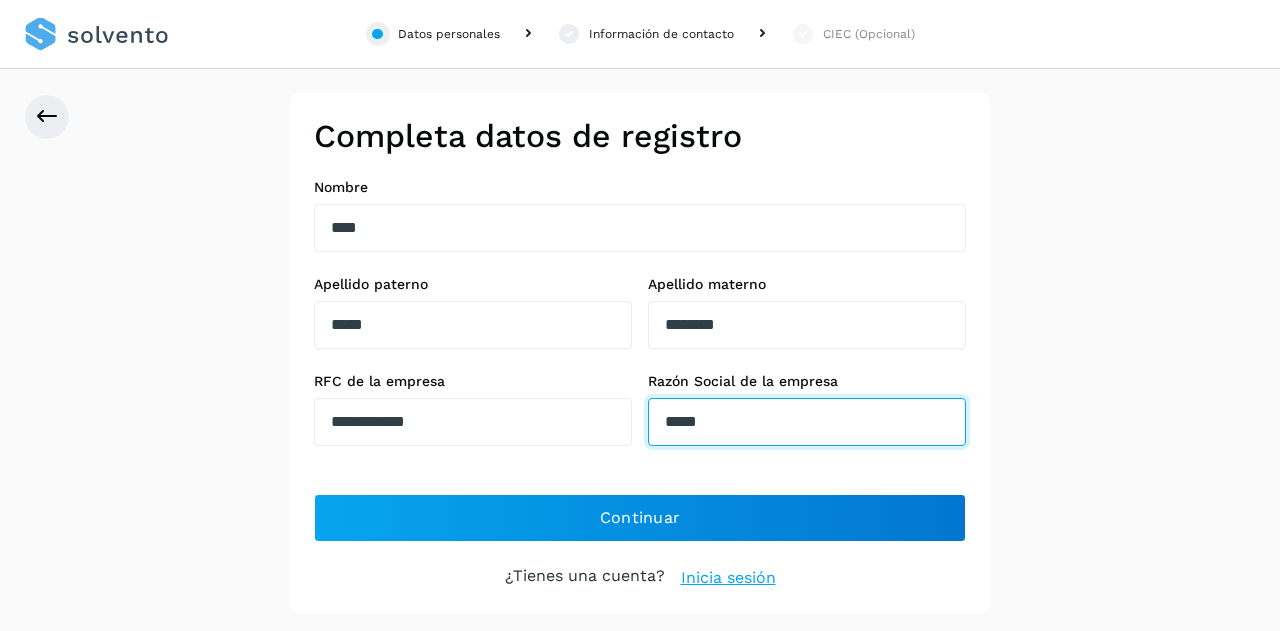 type on "*****" 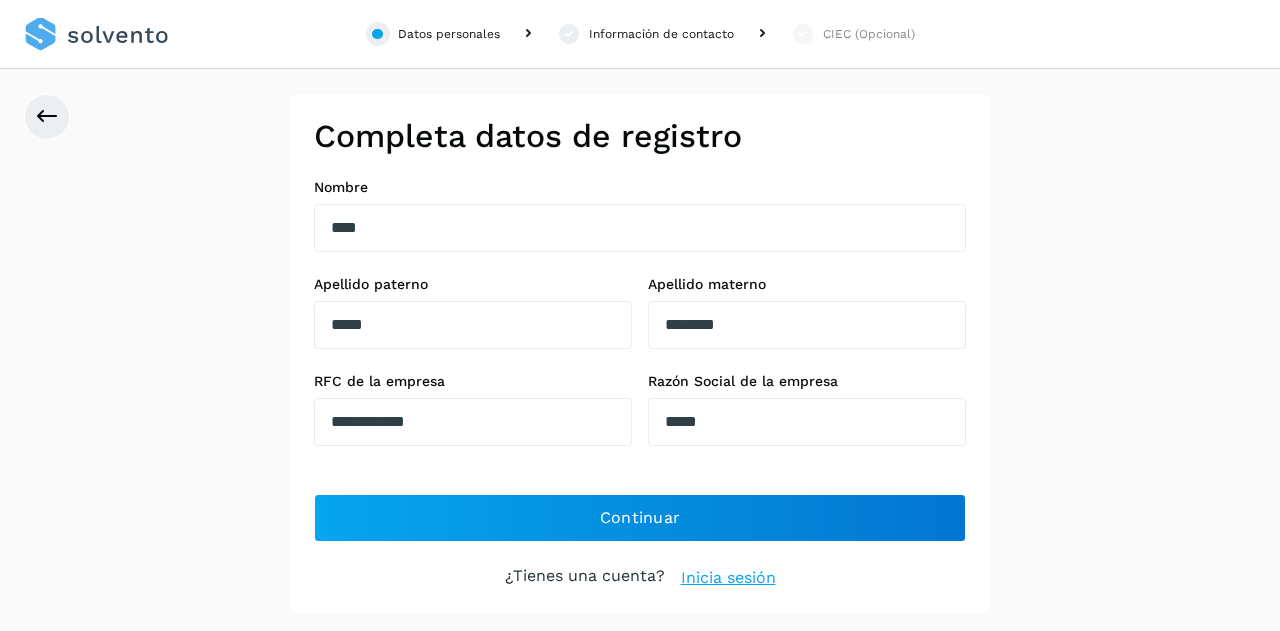 click on "**********" at bounding box center [640, 353] 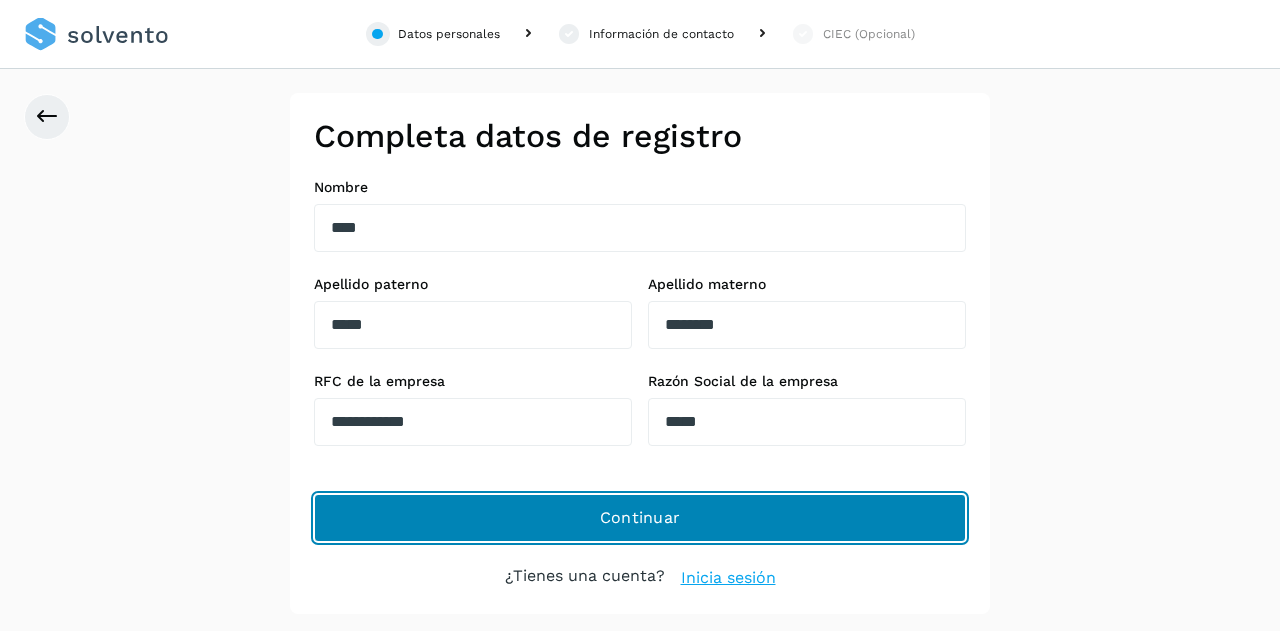 click on "Continuar" 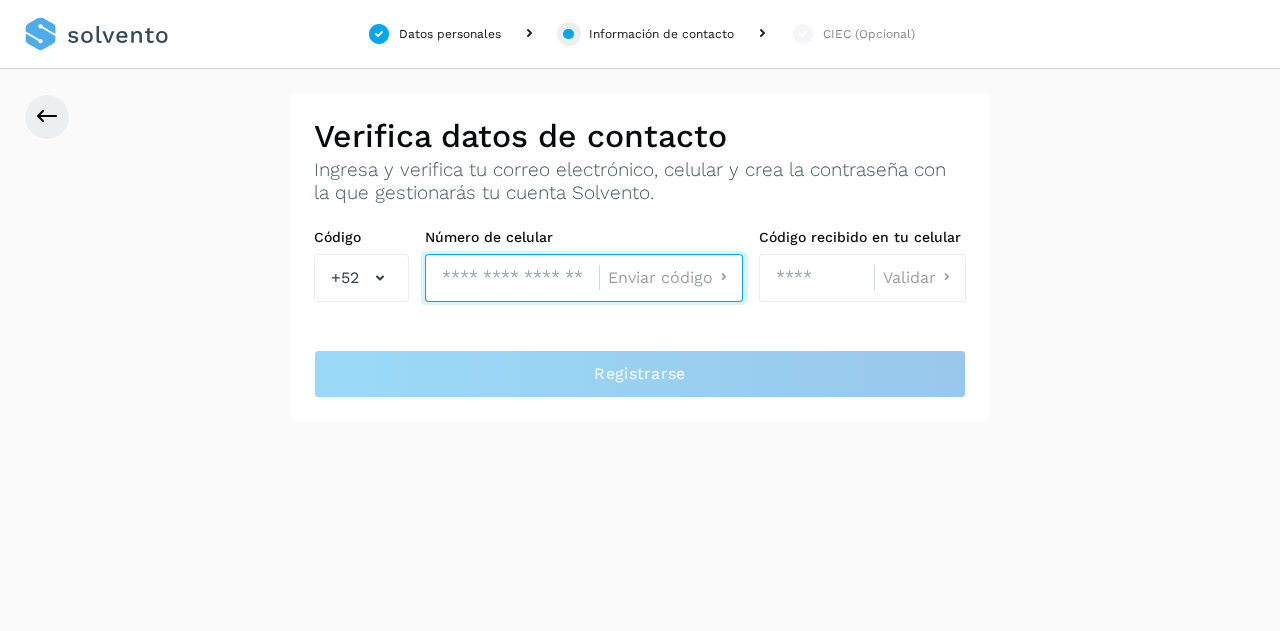 click at bounding box center (512, 278) 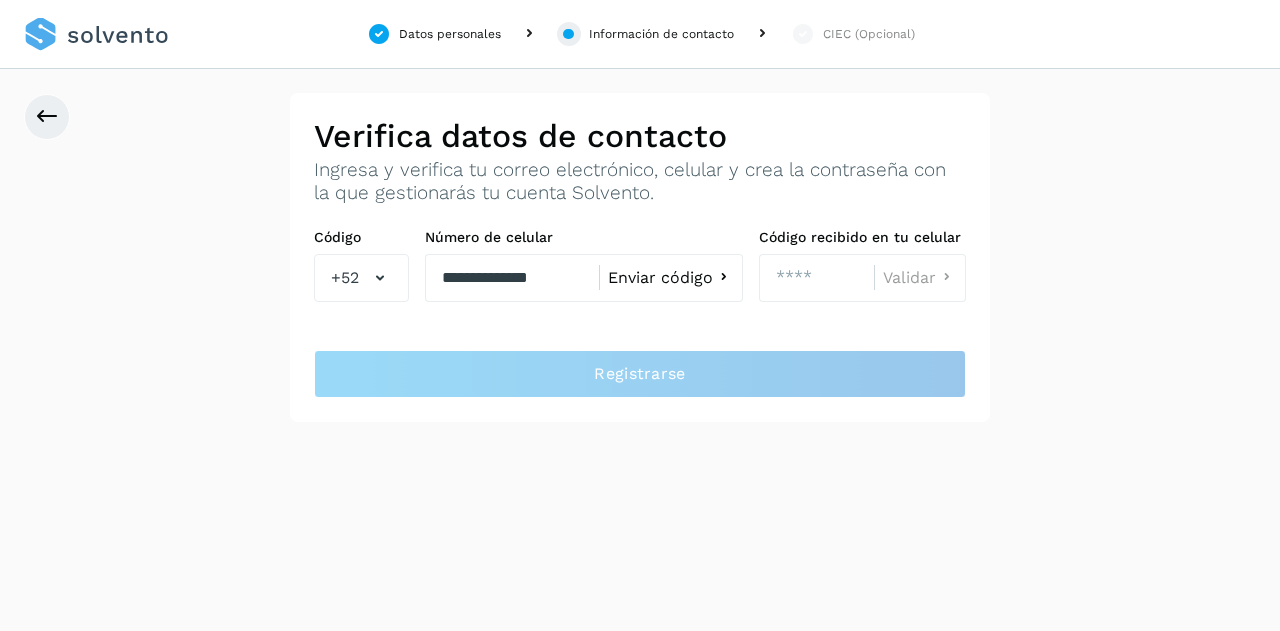 click on "Enviar código" 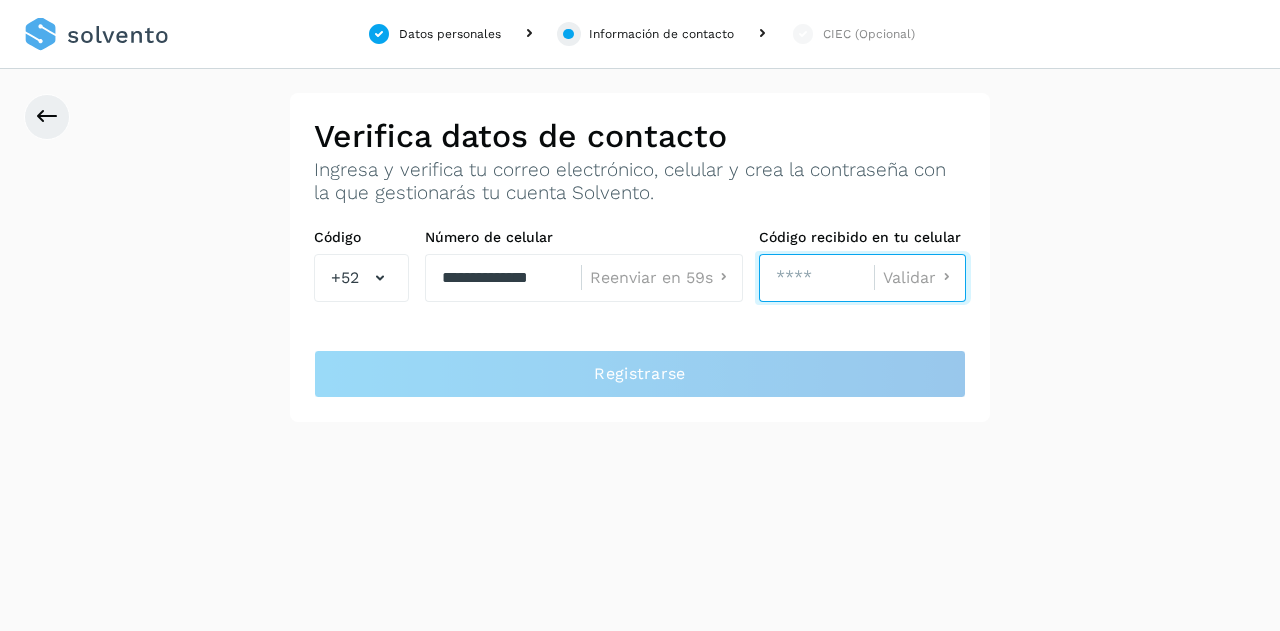 click at bounding box center (816, 278) 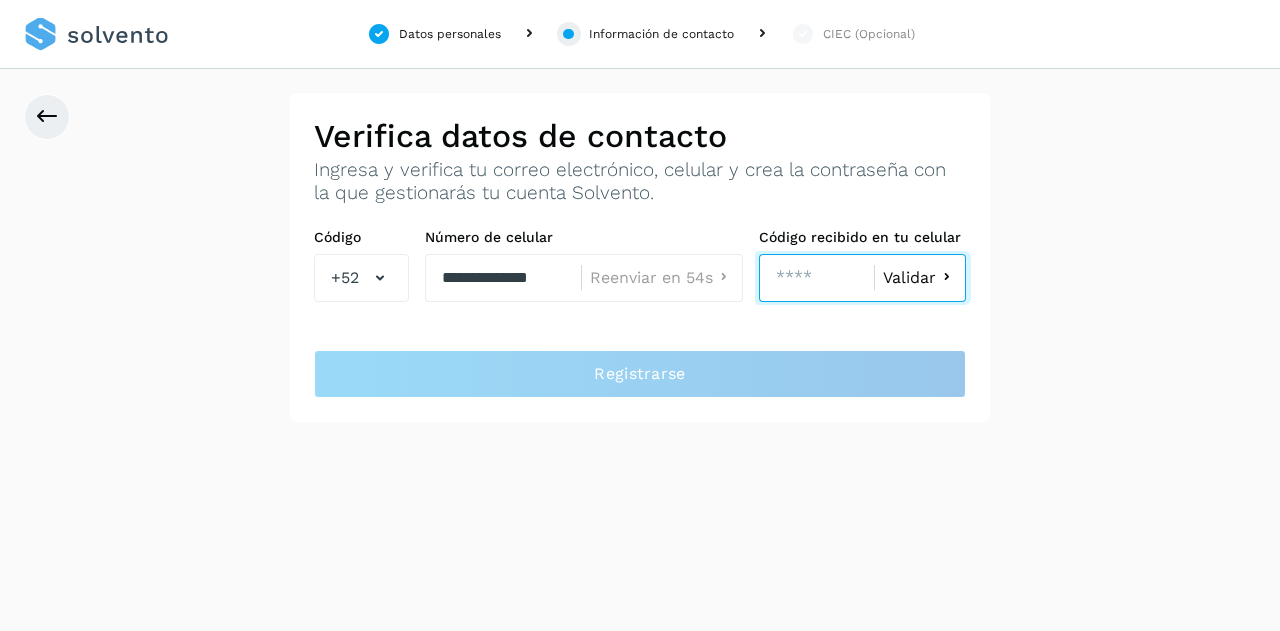 type on "****" 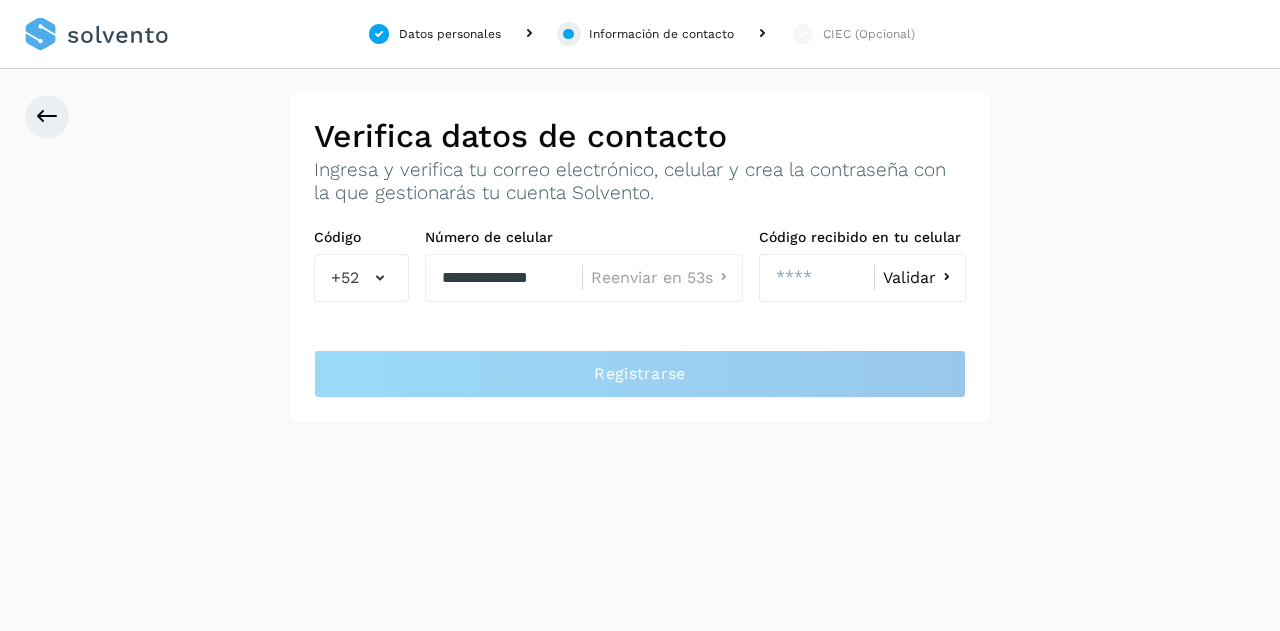 click on "Validar" 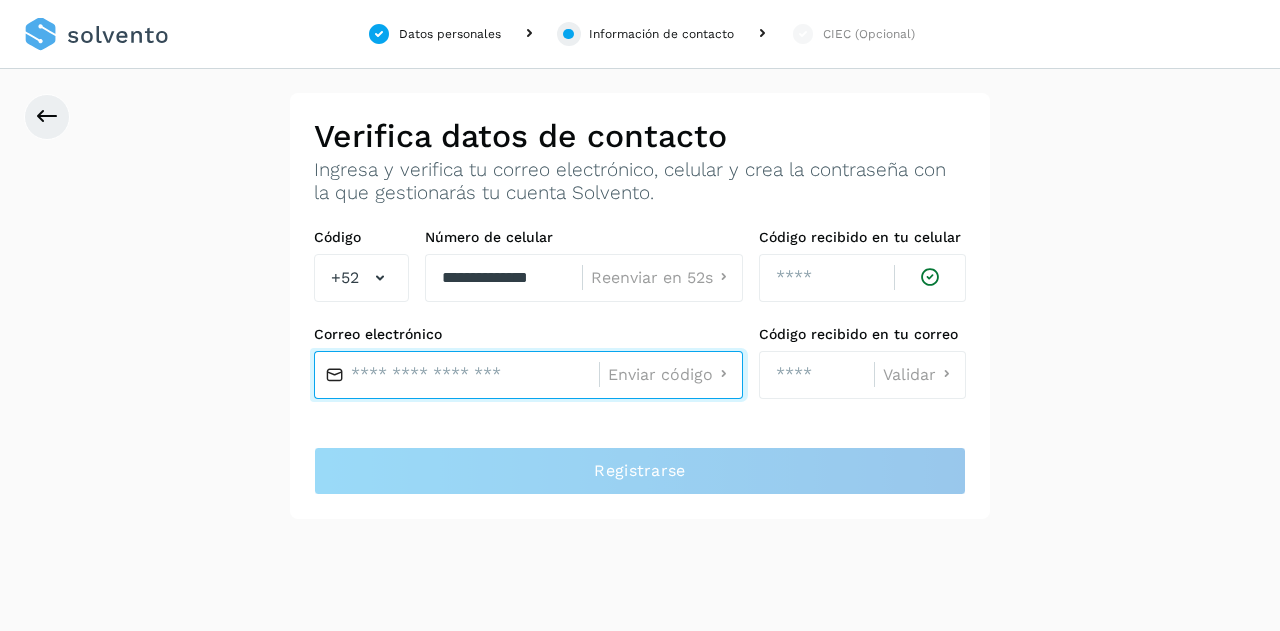 click at bounding box center (456, 375) 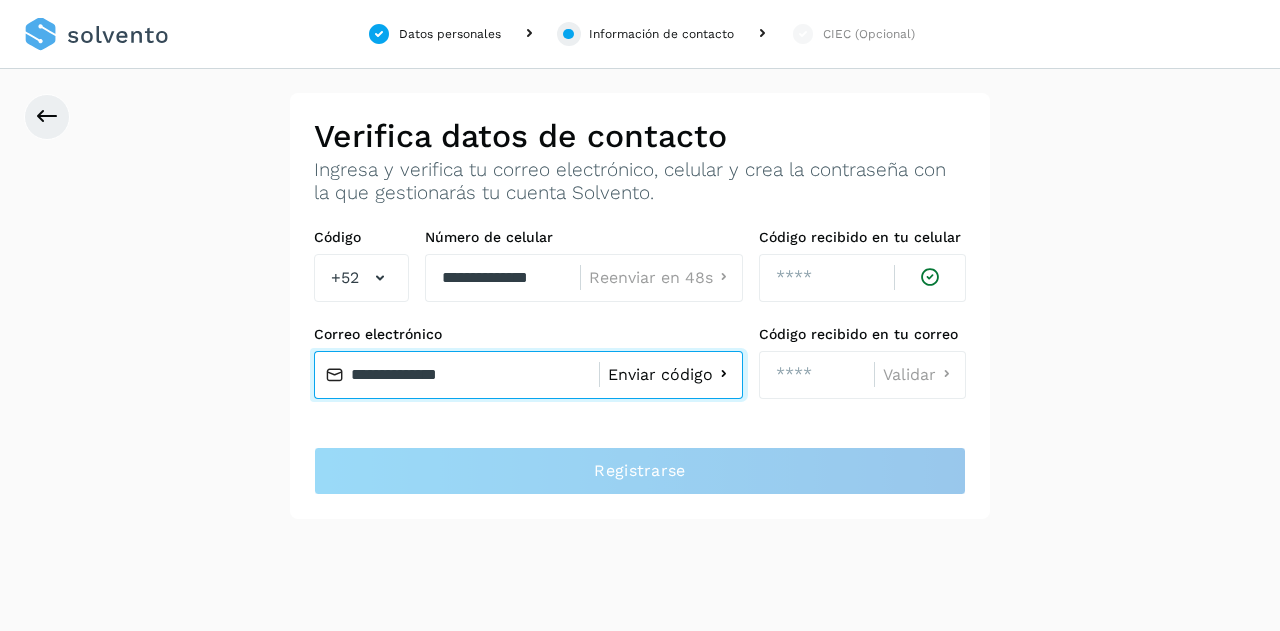 type on "**********" 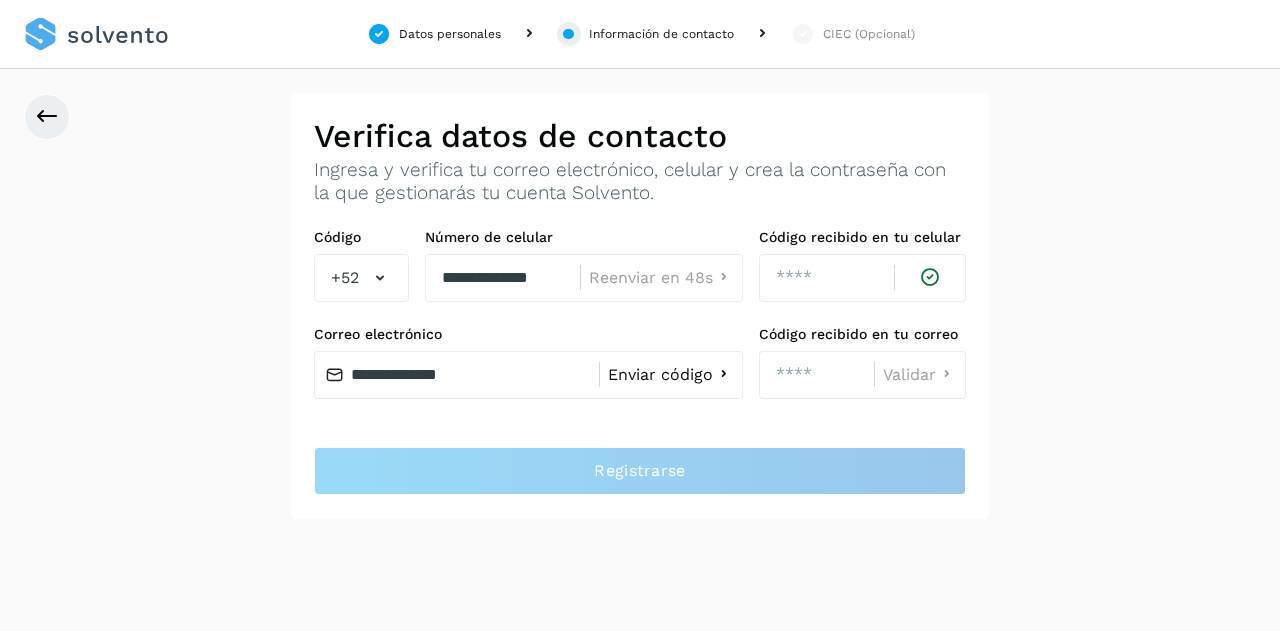 click on "Enviar código" at bounding box center (671, 374) 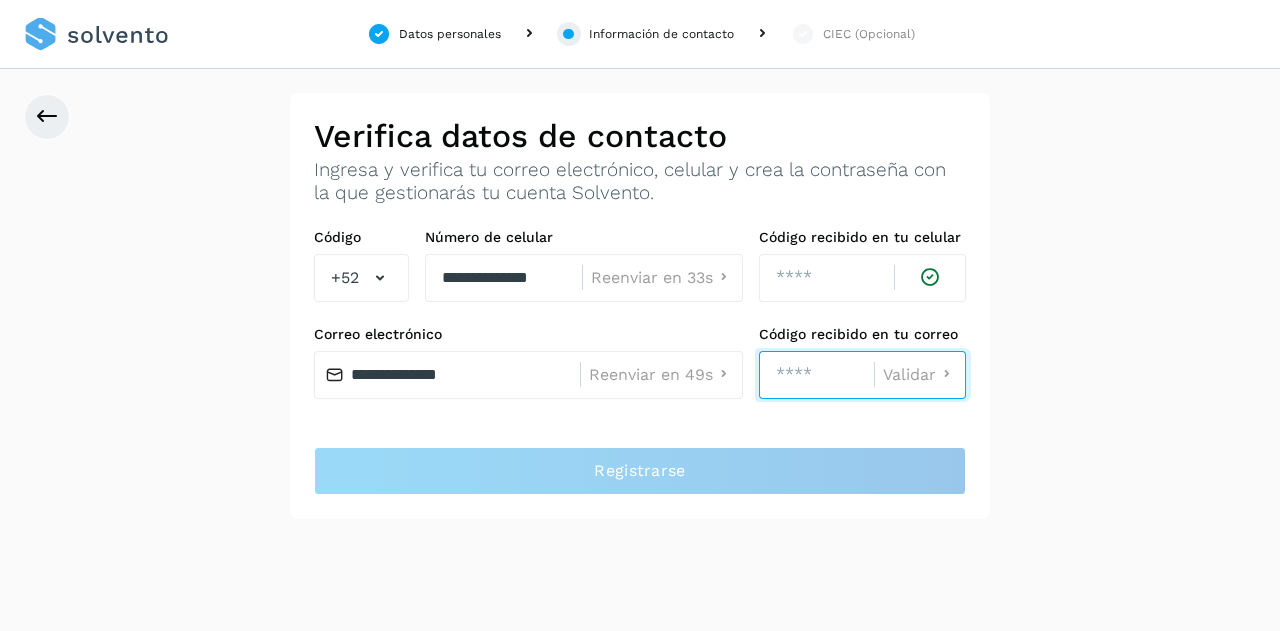 click at bounding box center [816, 375] 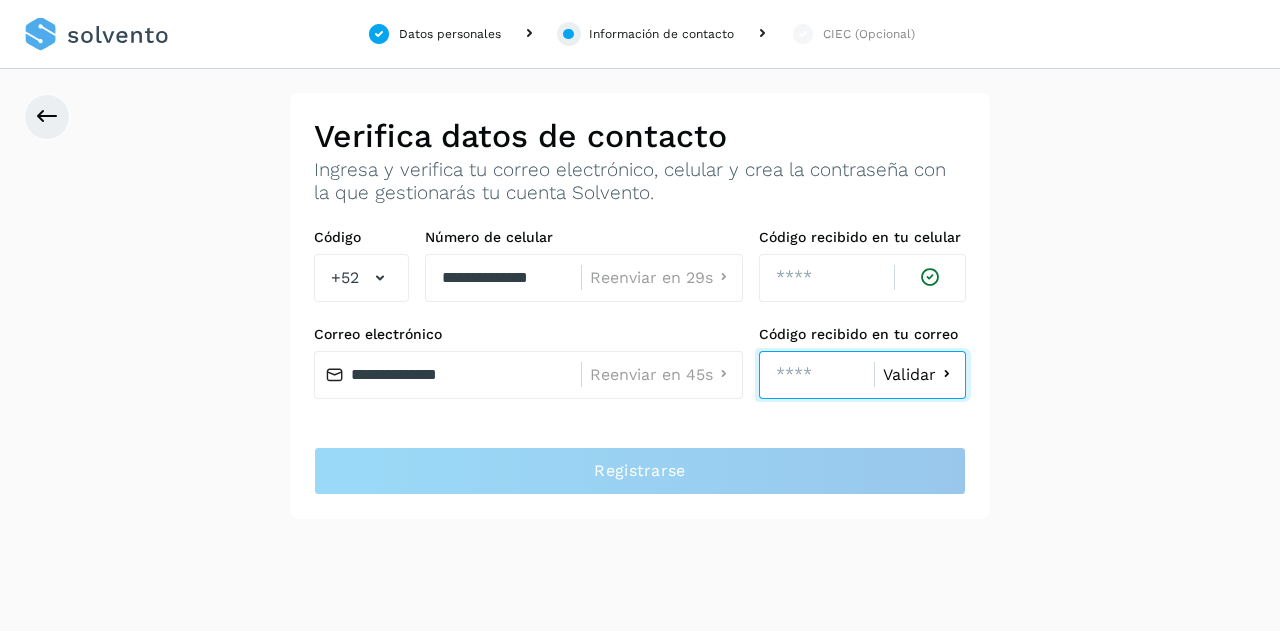 type on "****" 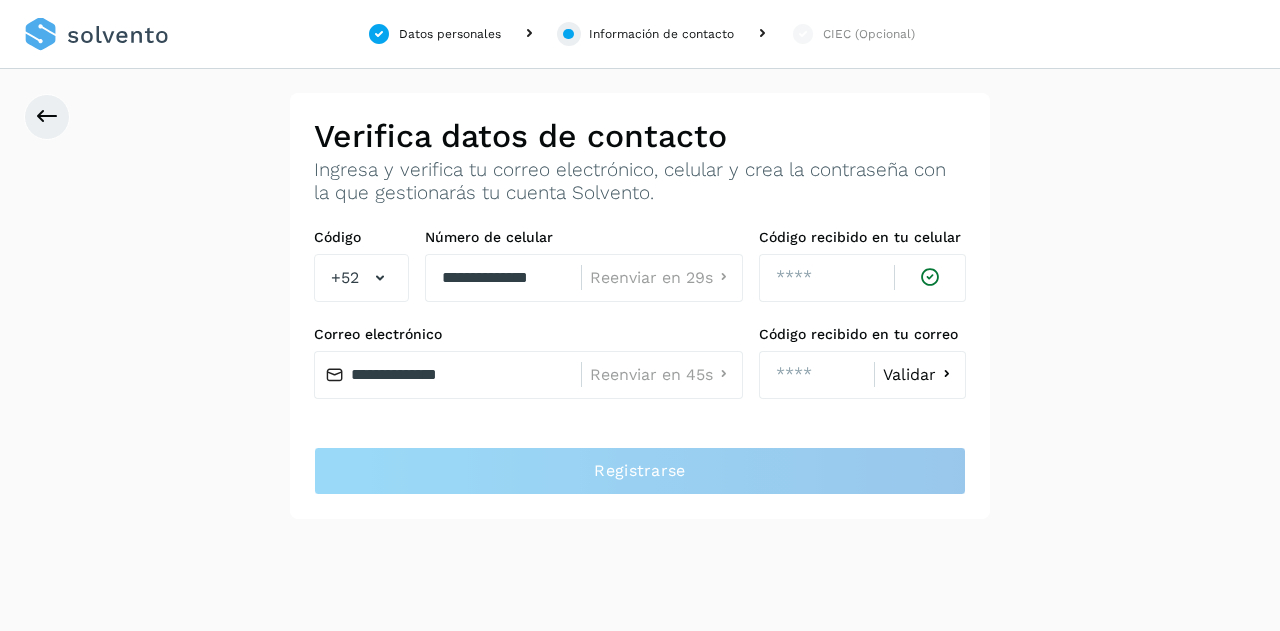 click on "**********" at bounding box center (640, 306) 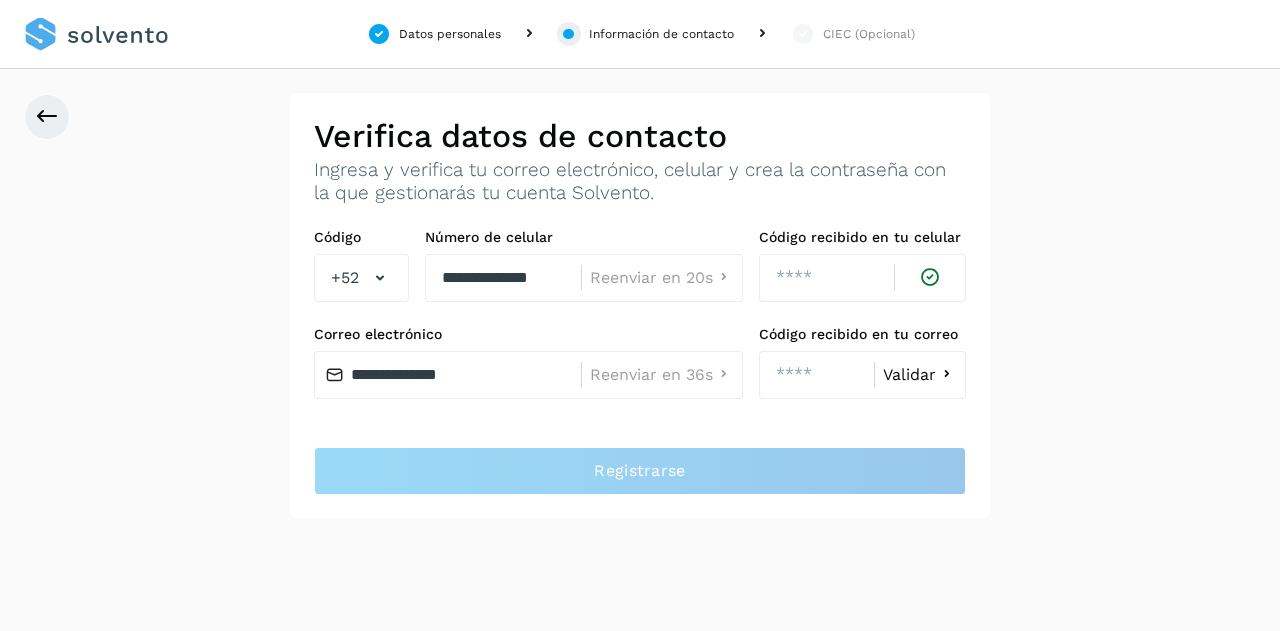click on "Validar" 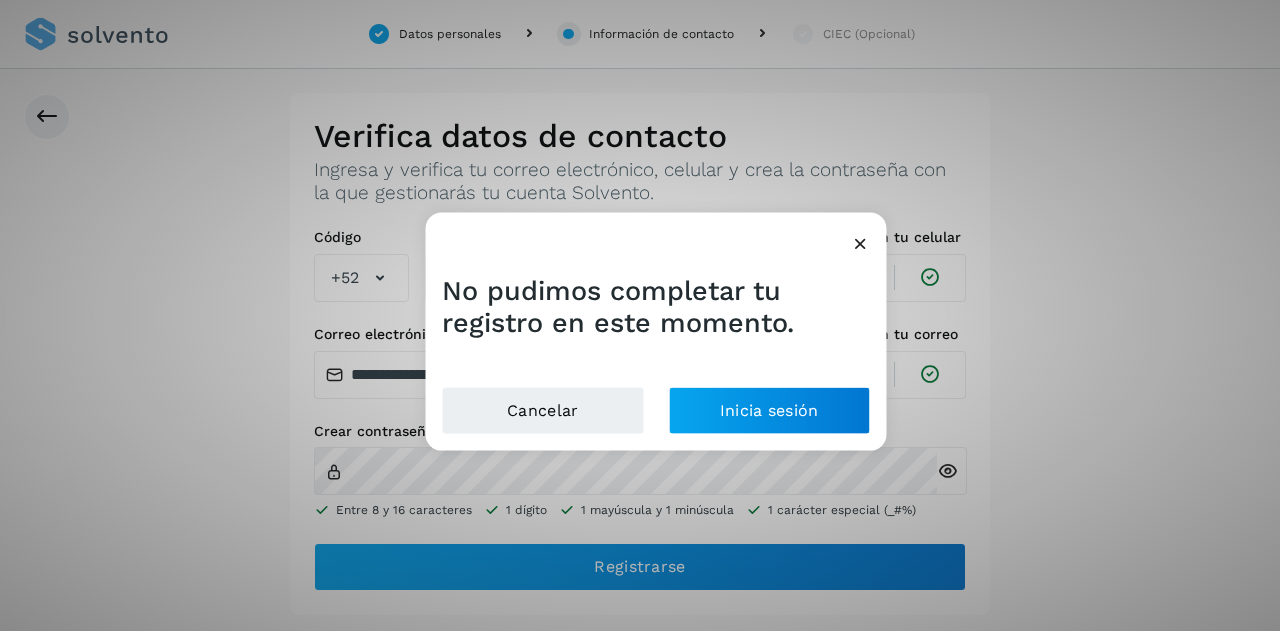 click at bounding box center (860, 242) 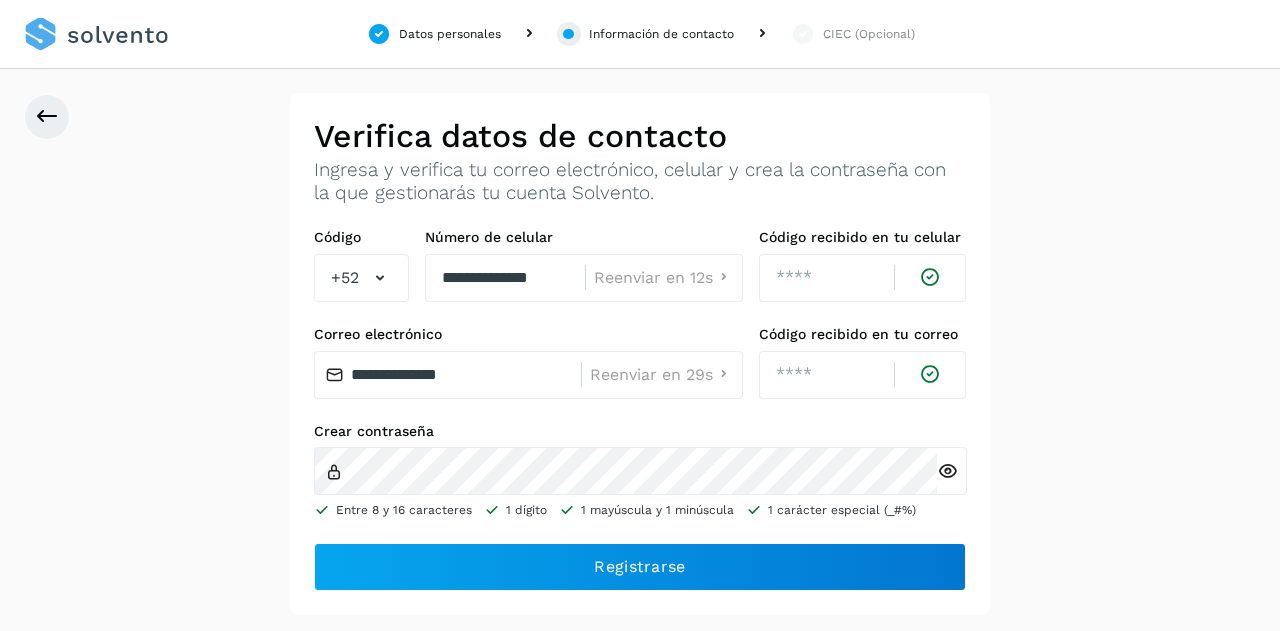 click at bounding box center [947, 471] 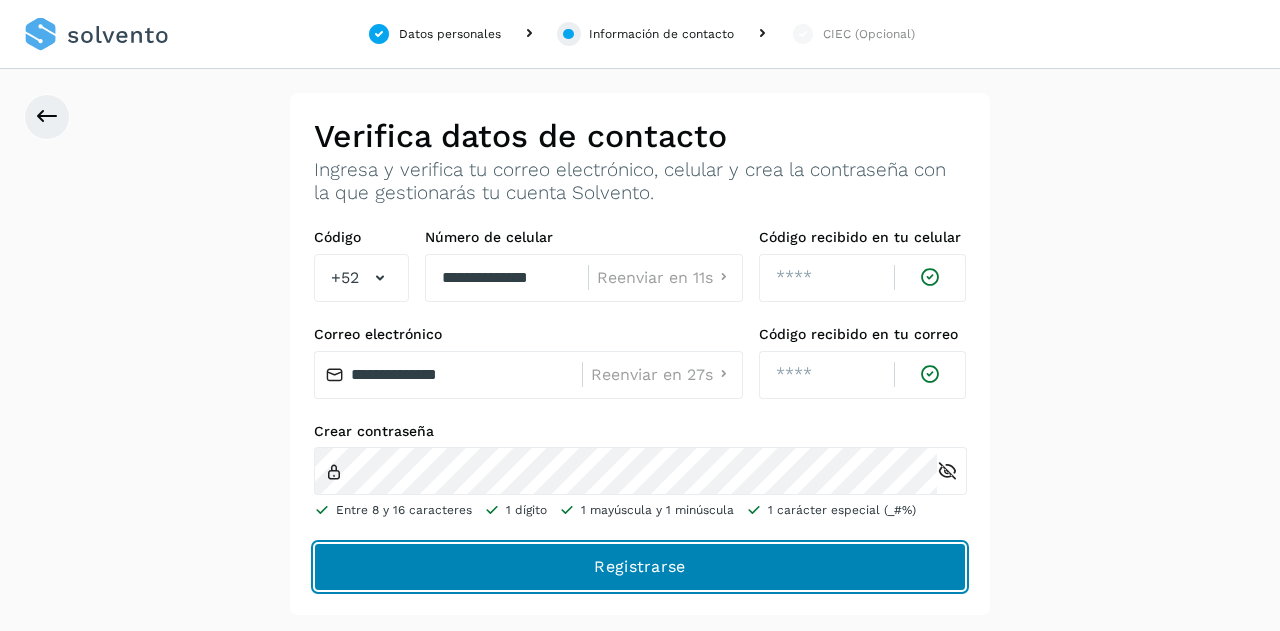 click on "Registrarse" 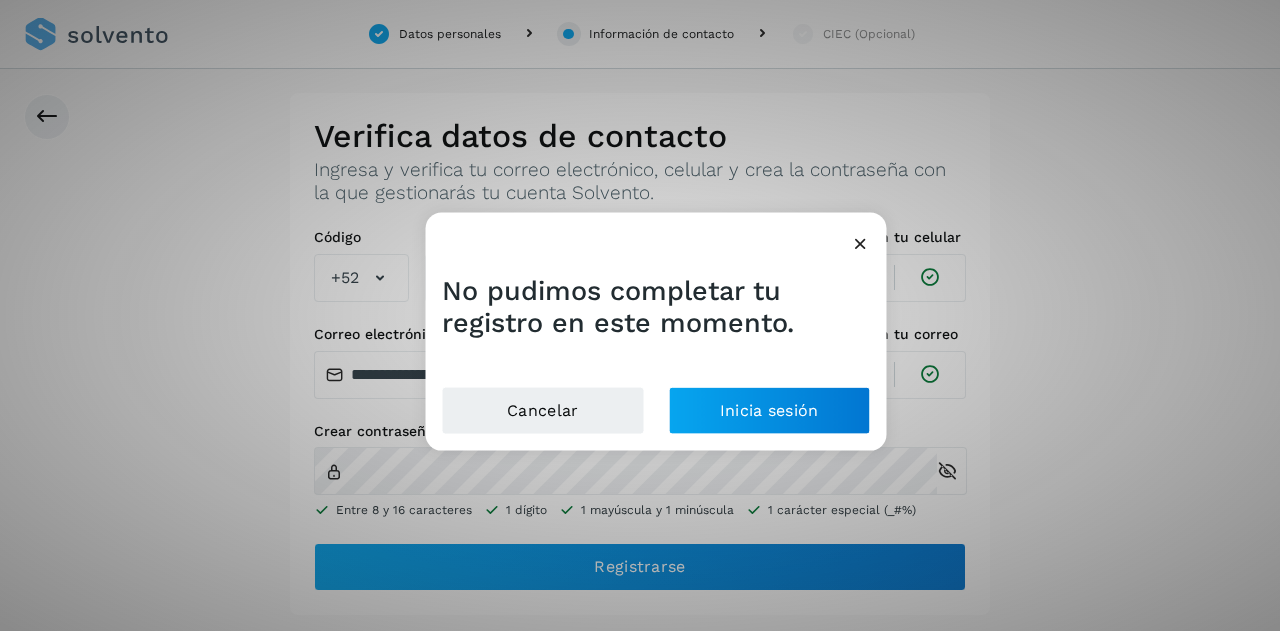 click at bounding box center (860, 242) 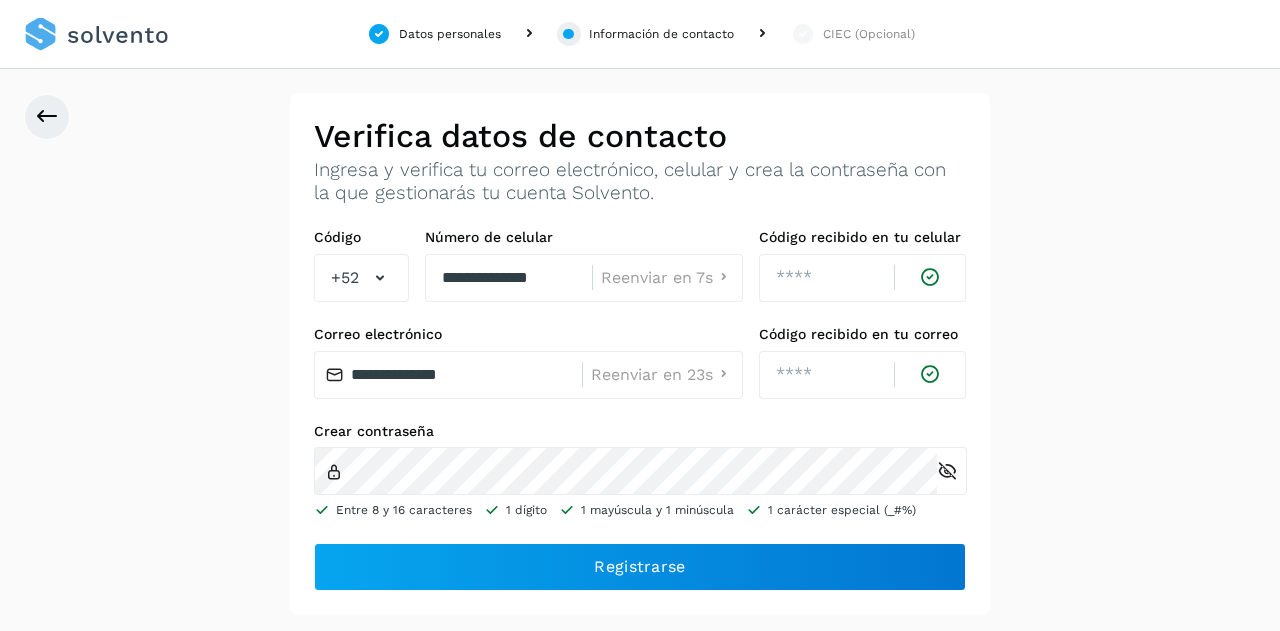 click on "**********" at bounding box center [640, 354] 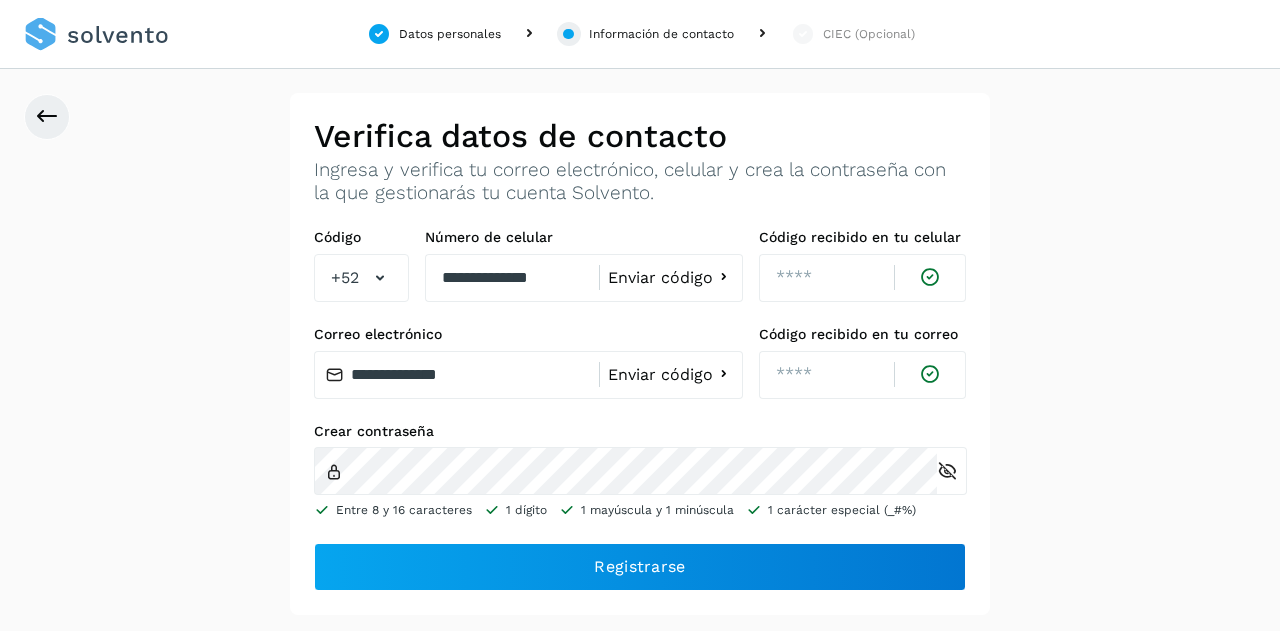 click on "**********" at bounding box center [640, 354] 